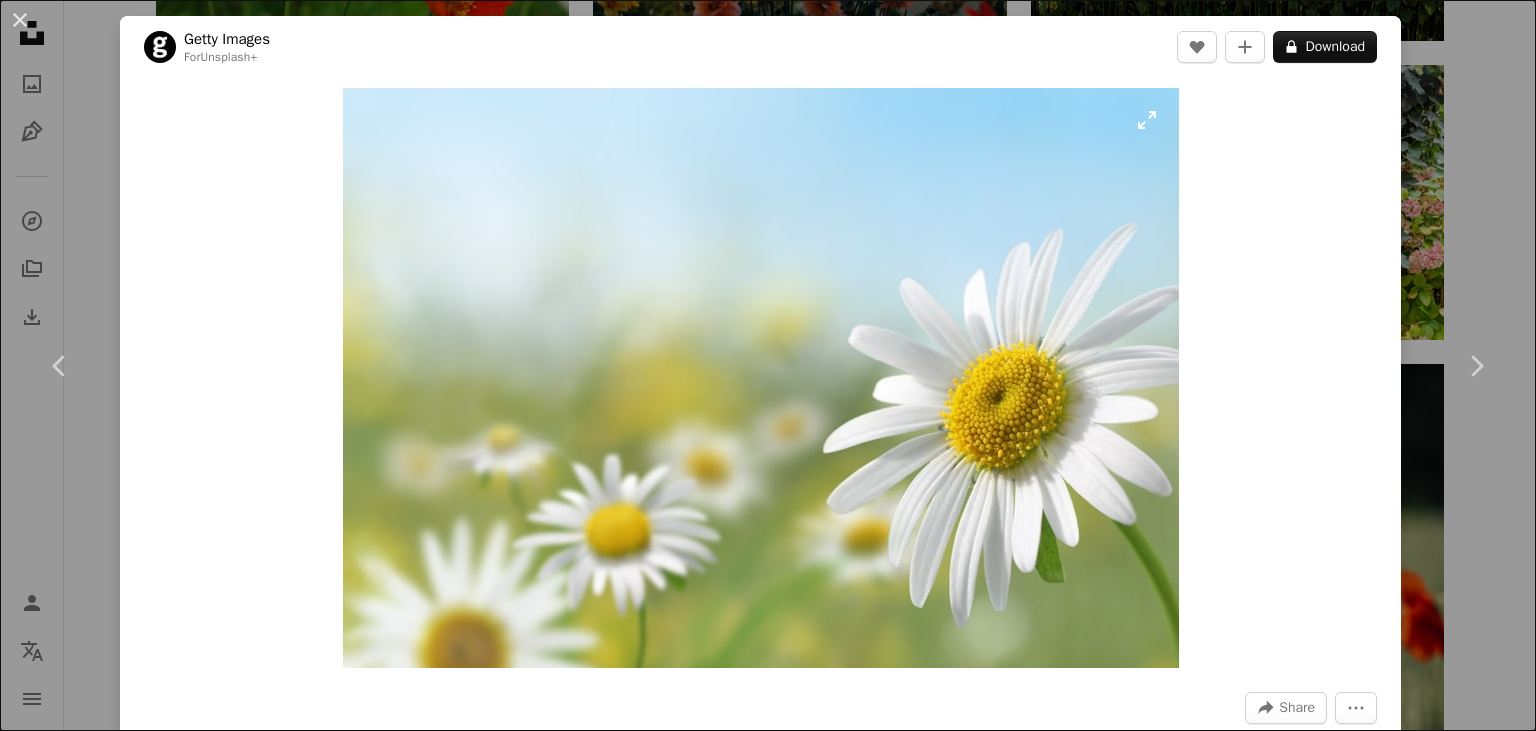 scroll, scrollTop: 6566, scrollLeft: 0, axis: vertical 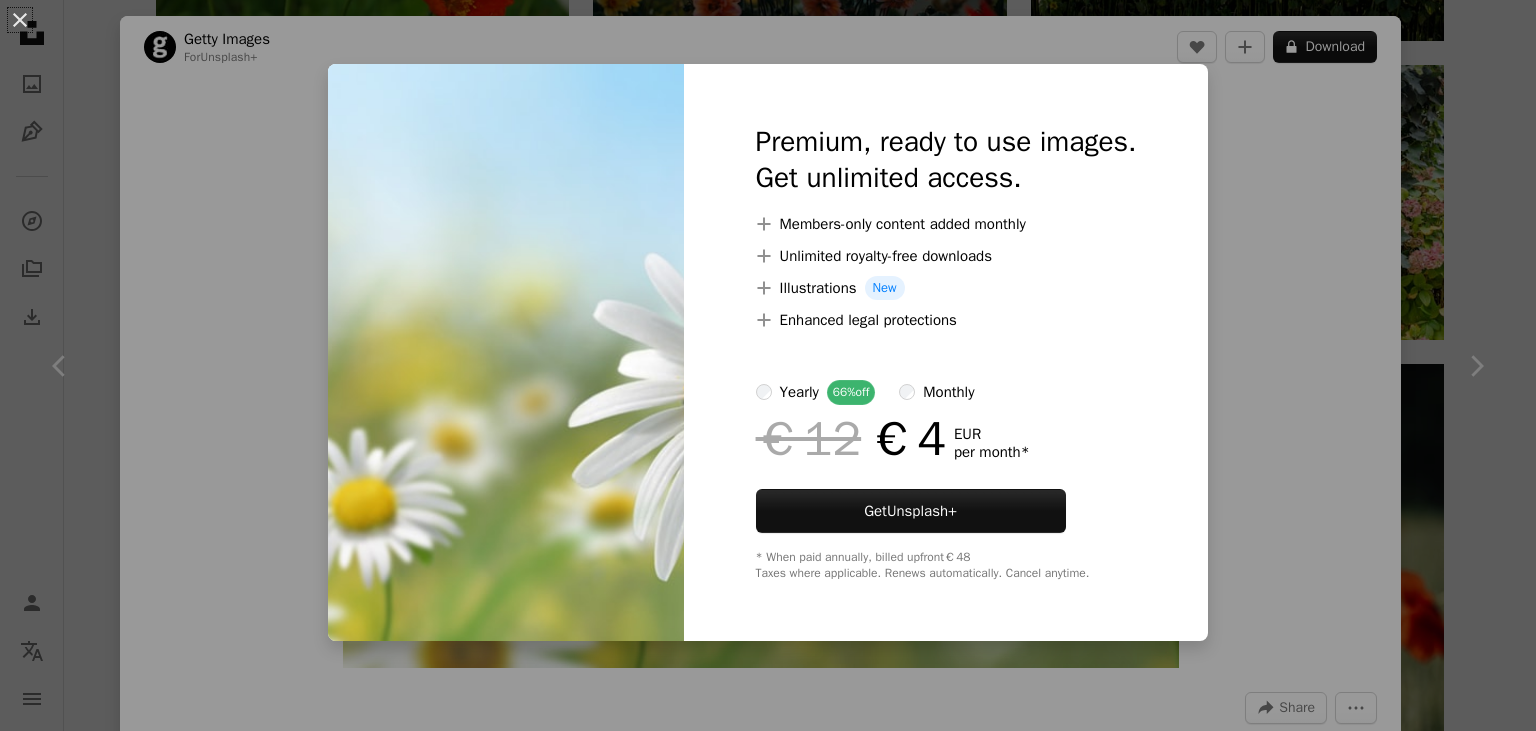 click on "An X shape Premium, ready to use images. Get unlimited access. A plus sign Members-only content added monthly A plus sign Unlimited royalty-free downloads A plus sign Illustrations  New A plus sign Enhanced legal protections yearly 66%  off monthly €12   €4 EUR per month * Get  Unsplash+ * When paid annually, billed upfront  €48 Taxes where applicable. Renews automatically. Cancel anytime." at bounding box center [768, 365] 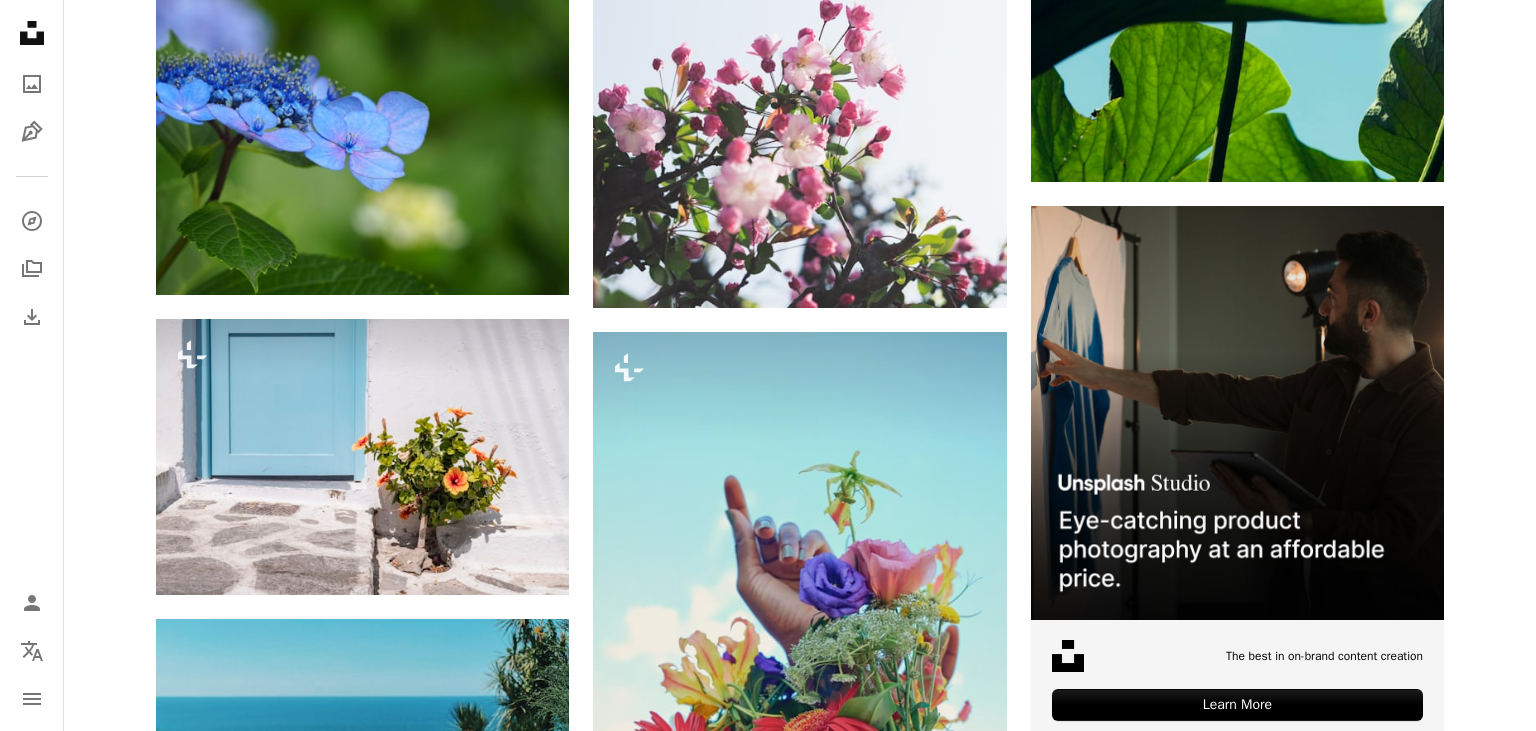 scroll, scrollTop: 8640, scrollLeft: 0, axis: vertical 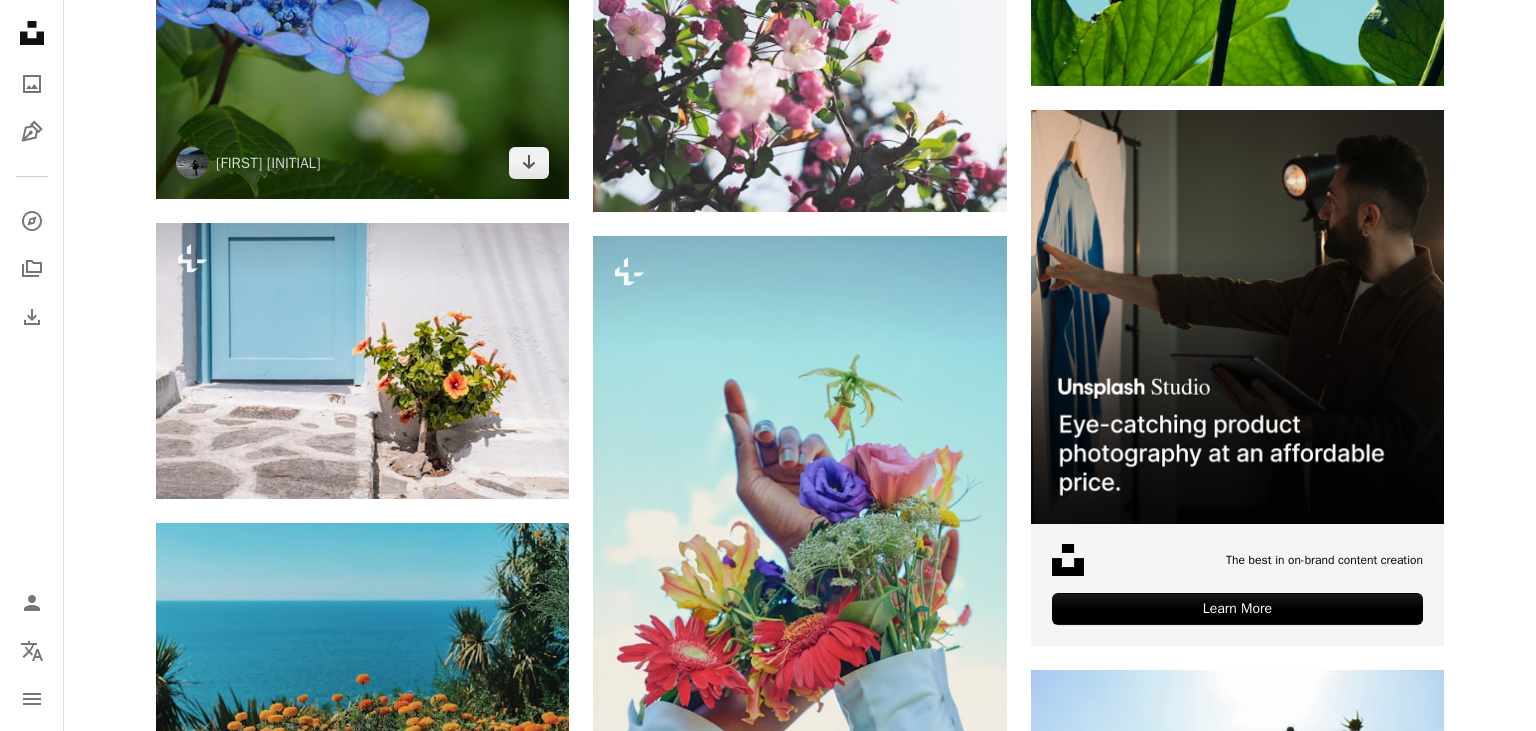 click at bounding box center [362, 44] 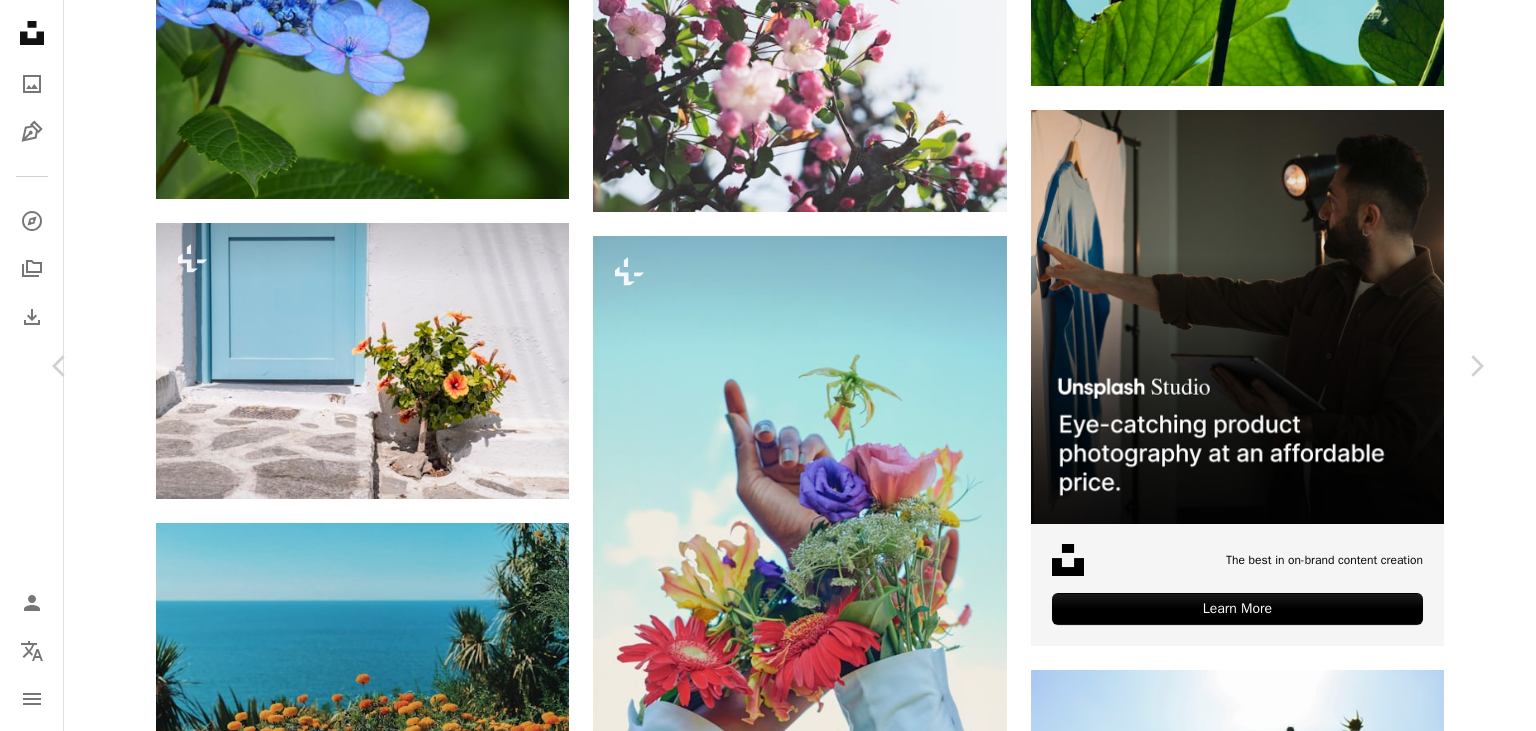 click on "Download free" at bounding box center (1287, 4712) 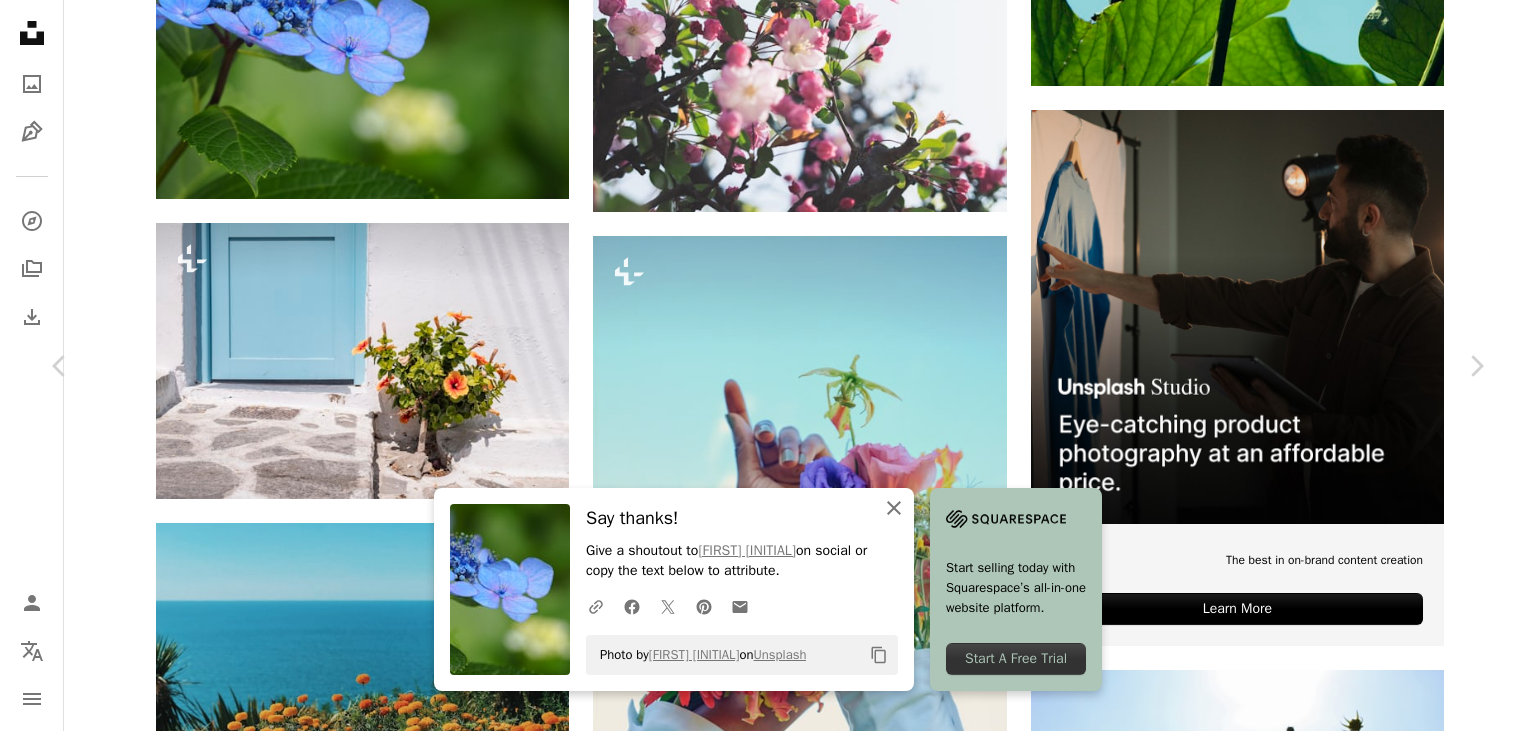 click on "An X shape" 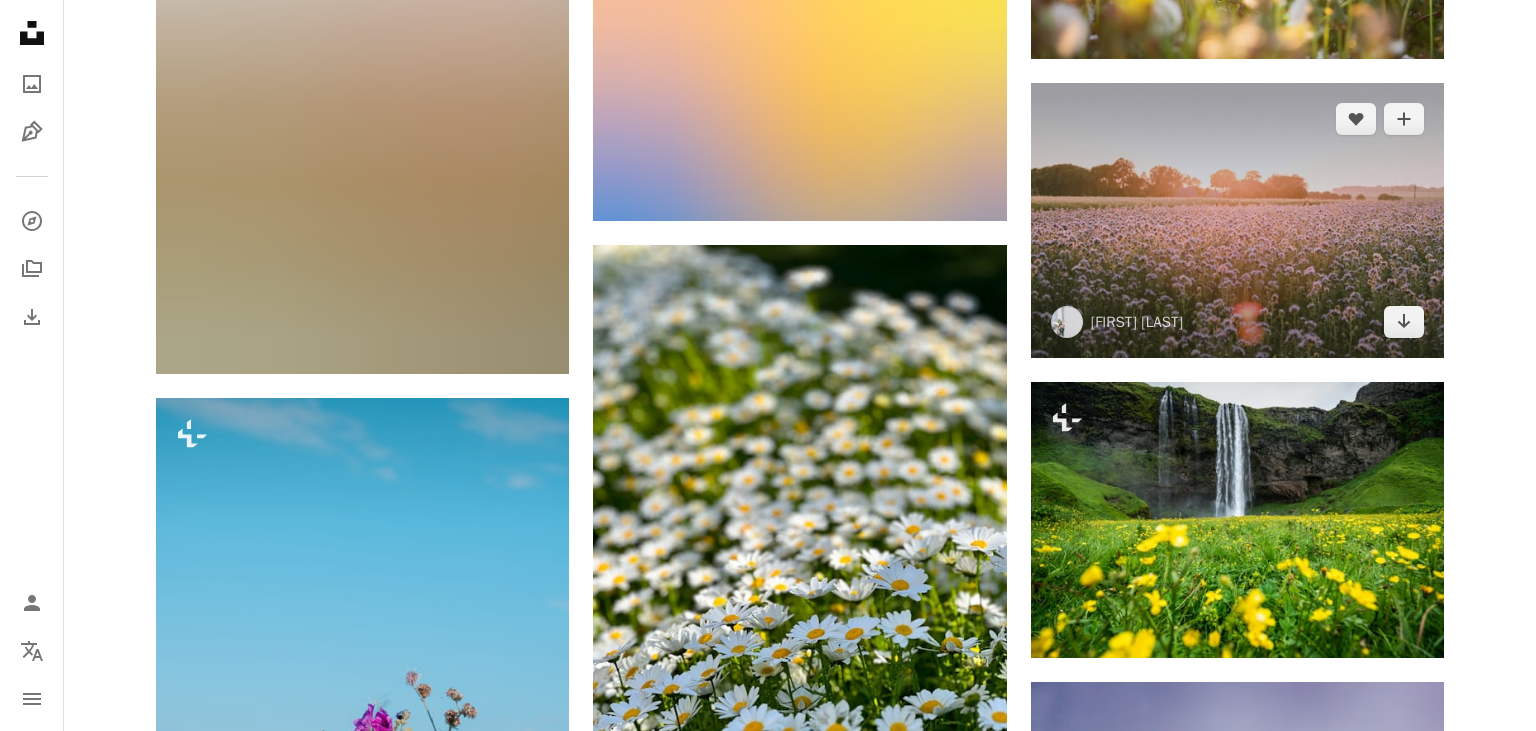 scroll, scrollTop: 11865, scrollLeft: 0, axis: vertical 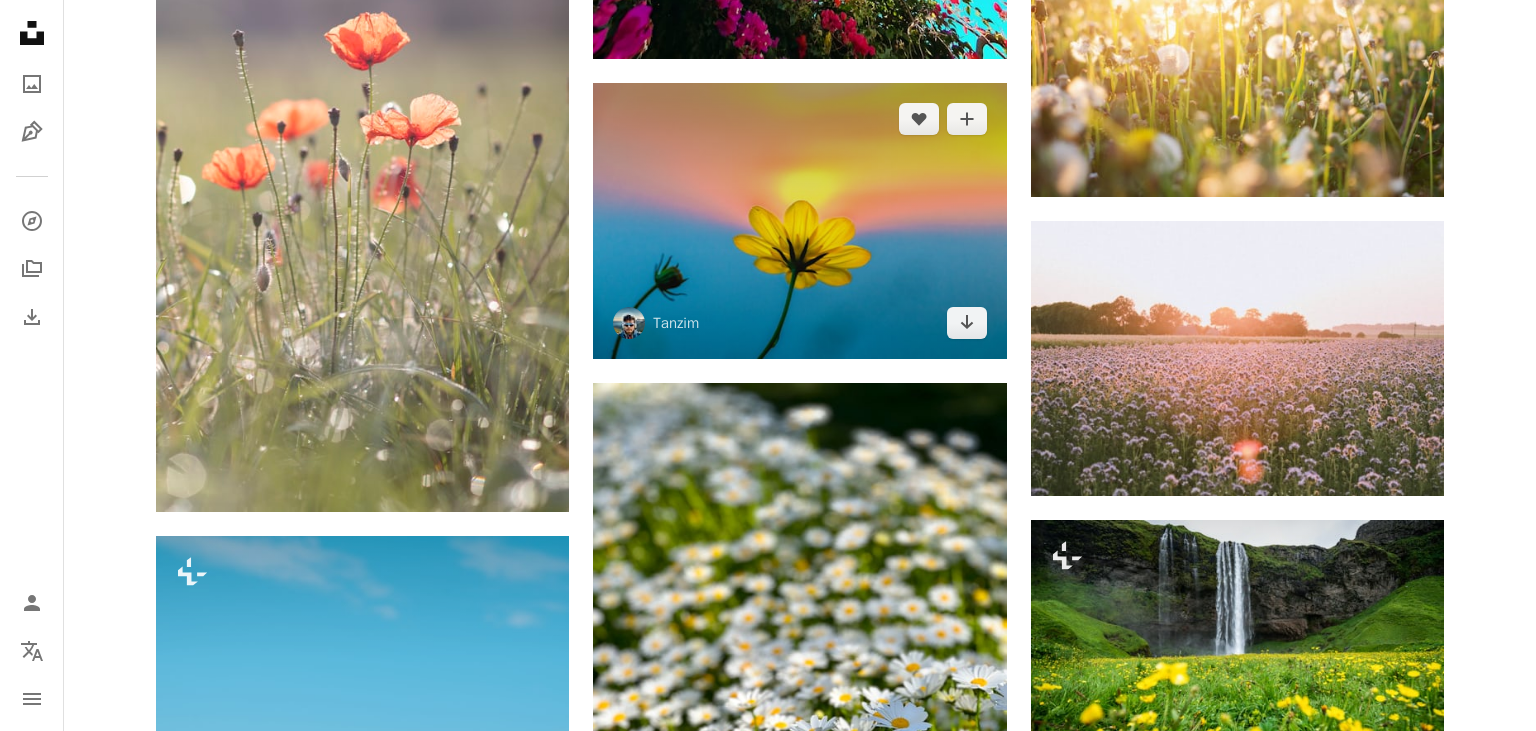 click at bounding box center [799, 220] 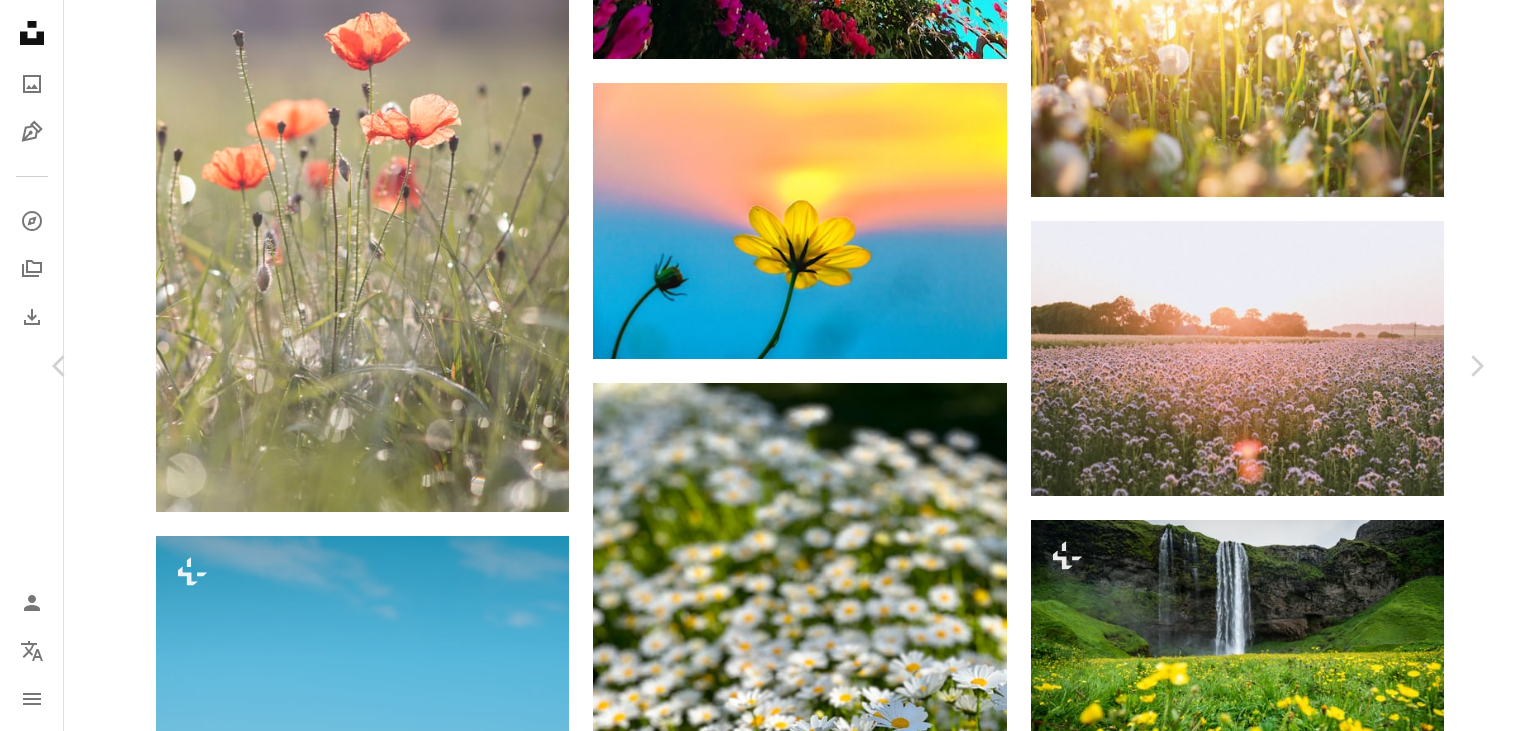 click on "Download free" at bounding box center [1287, 4745] 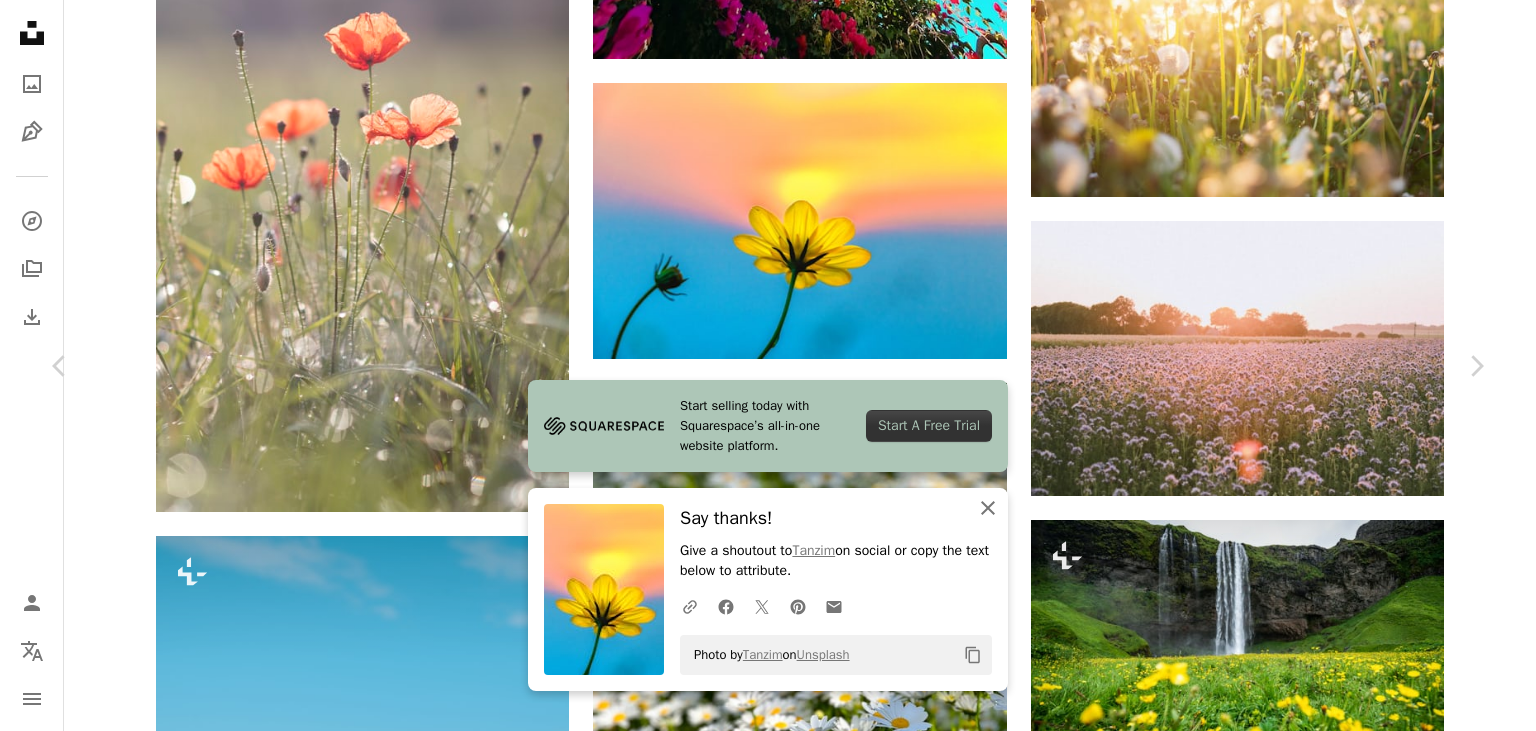 click 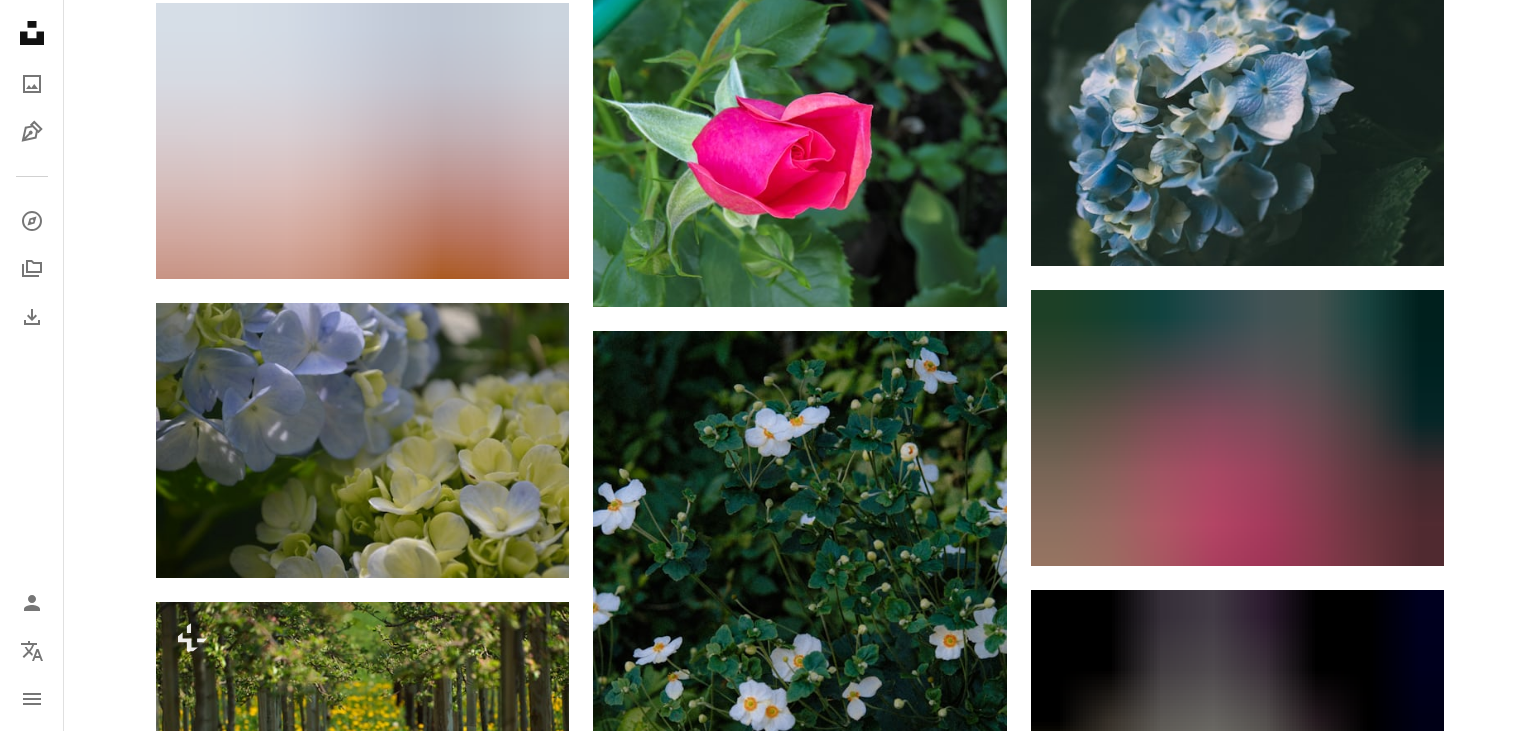 scroll, scrollTop: 23040, scrollLeft: 0, axis: vertical 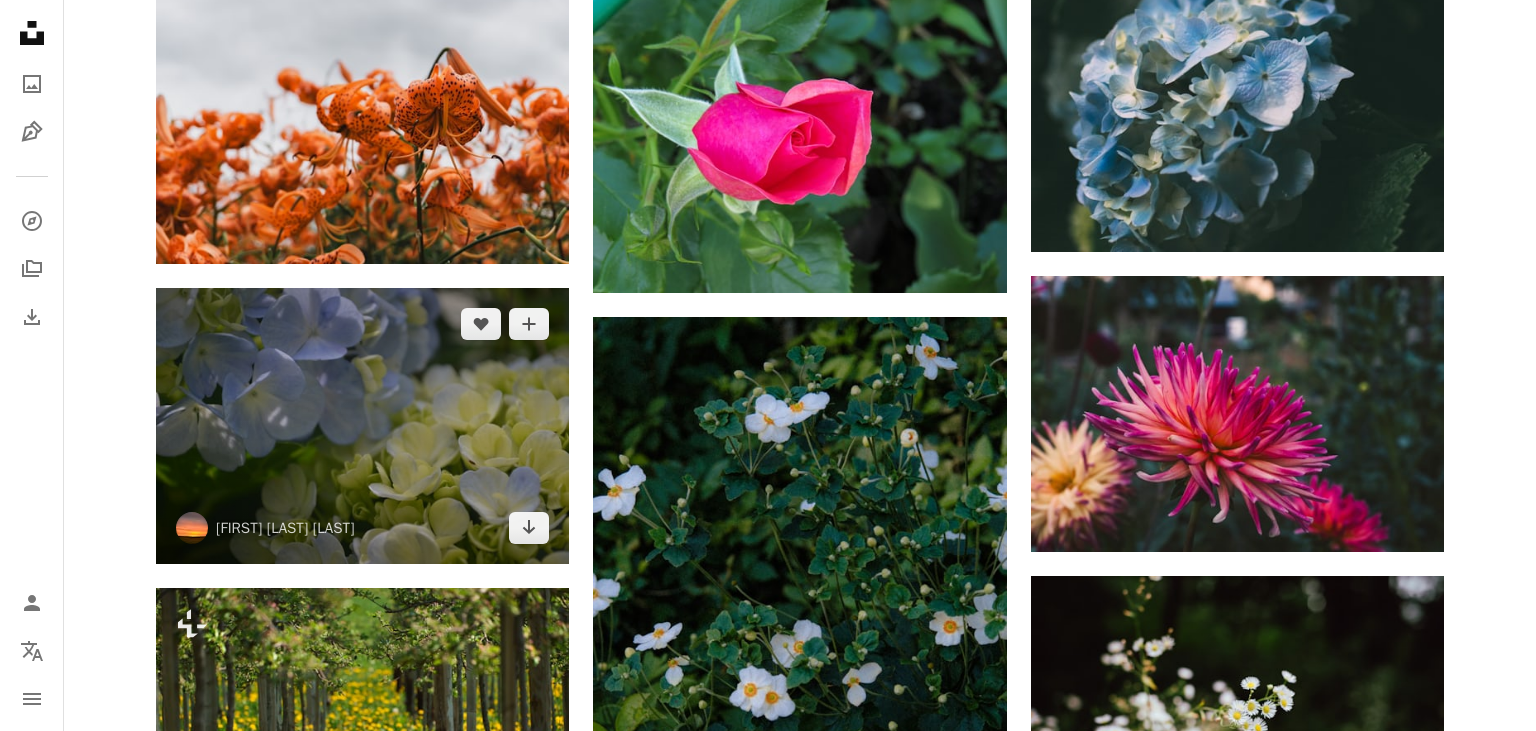 click at bounding box center (362, 425) 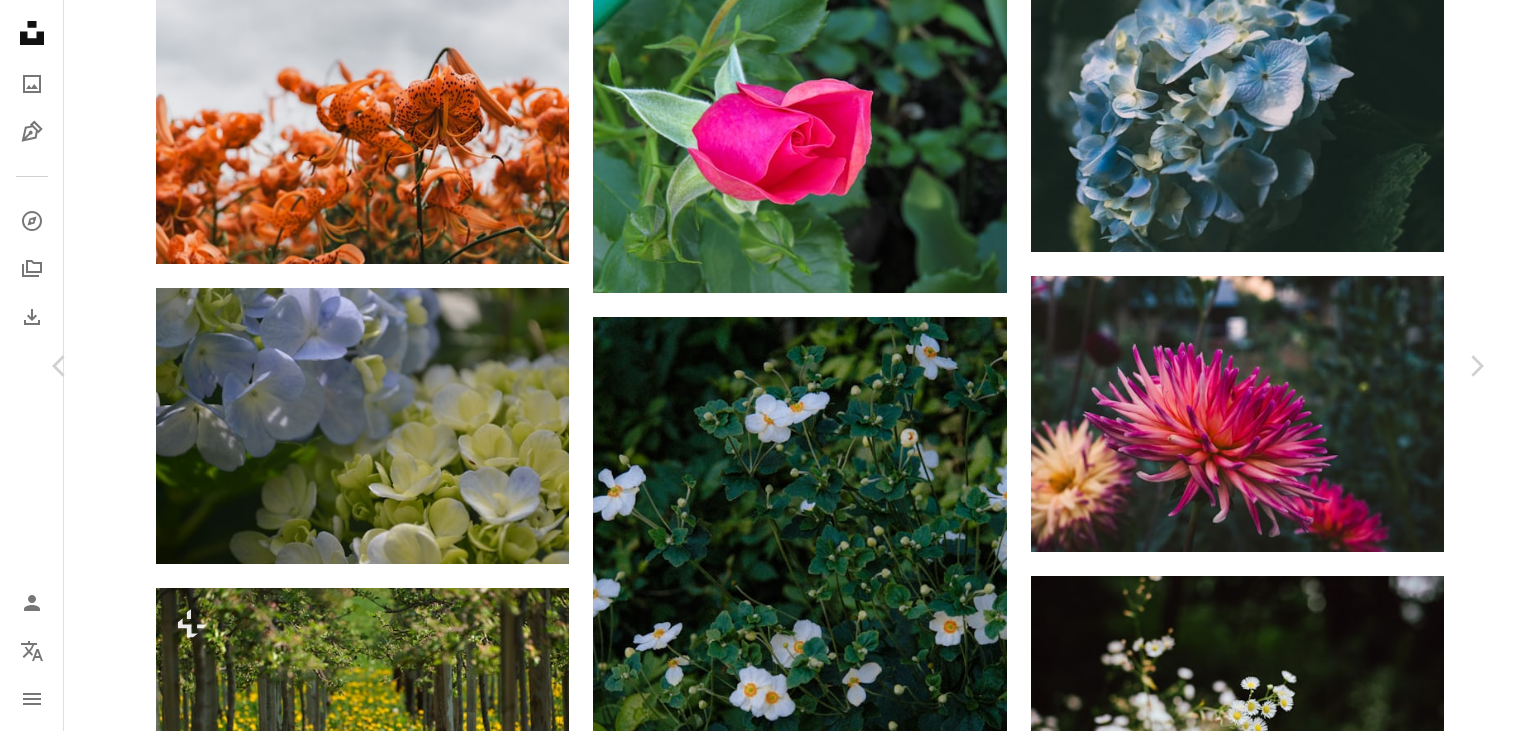 click on "Download free" at bounding box center [1287, 5475] 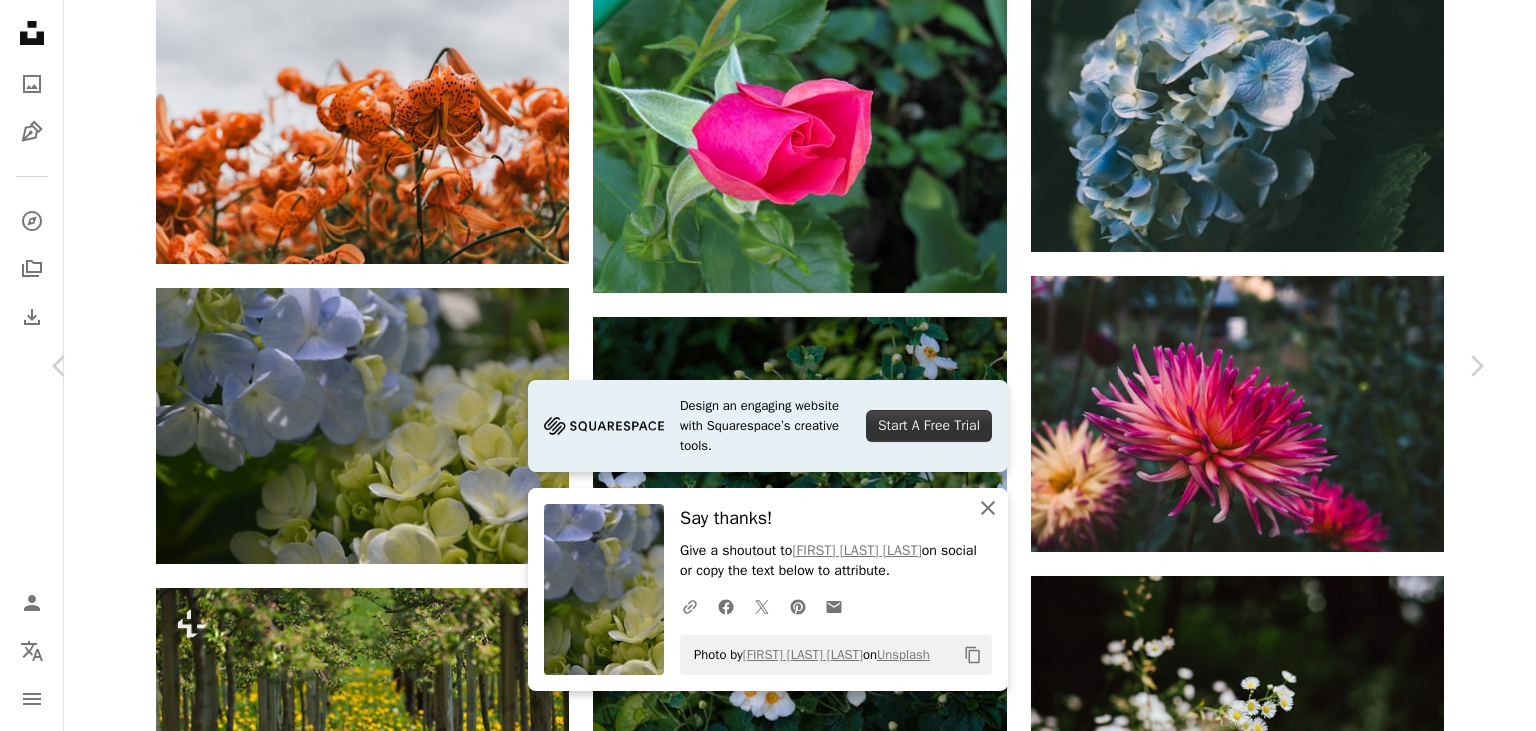 click 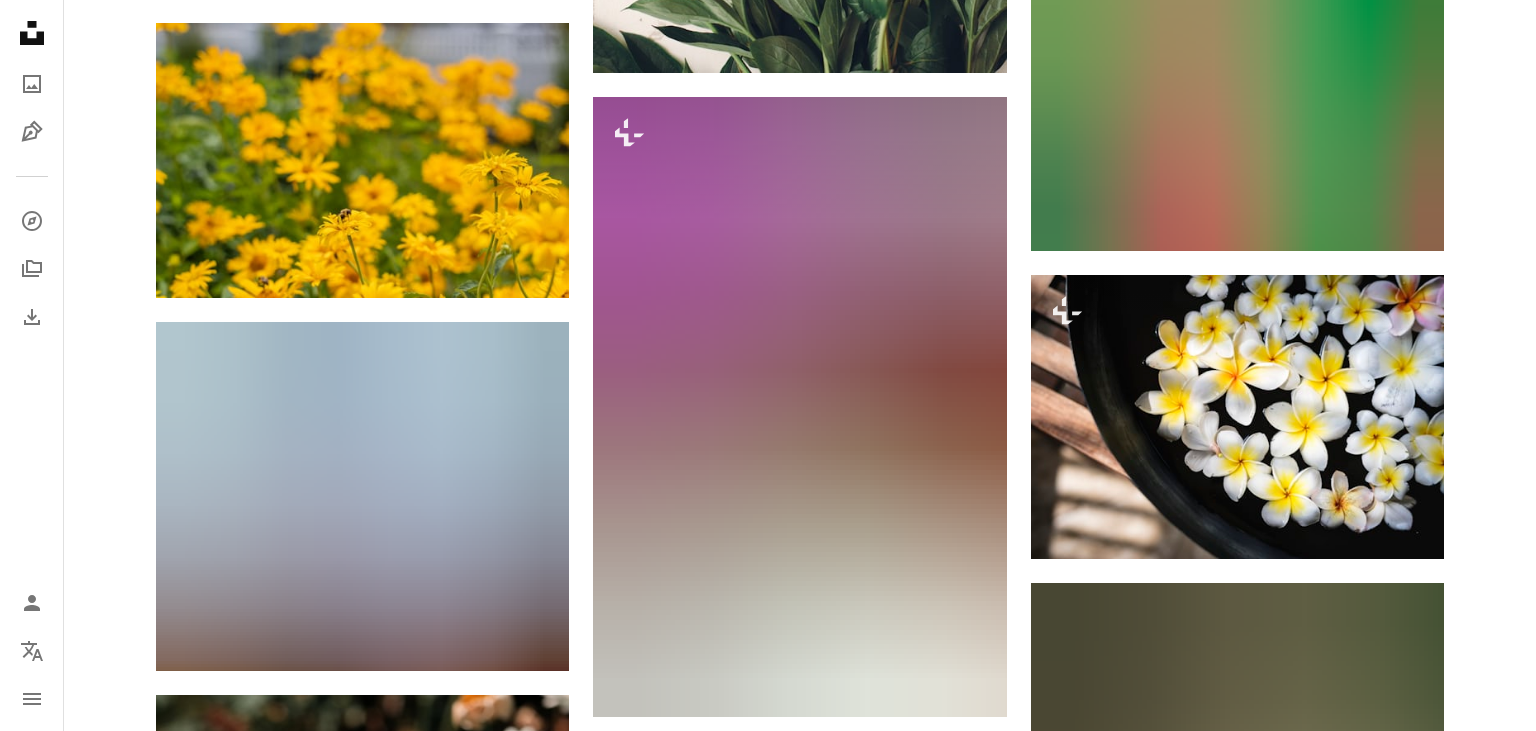 scroll, scrollTop: 24883, scrollLeft: 0, axis: vertical 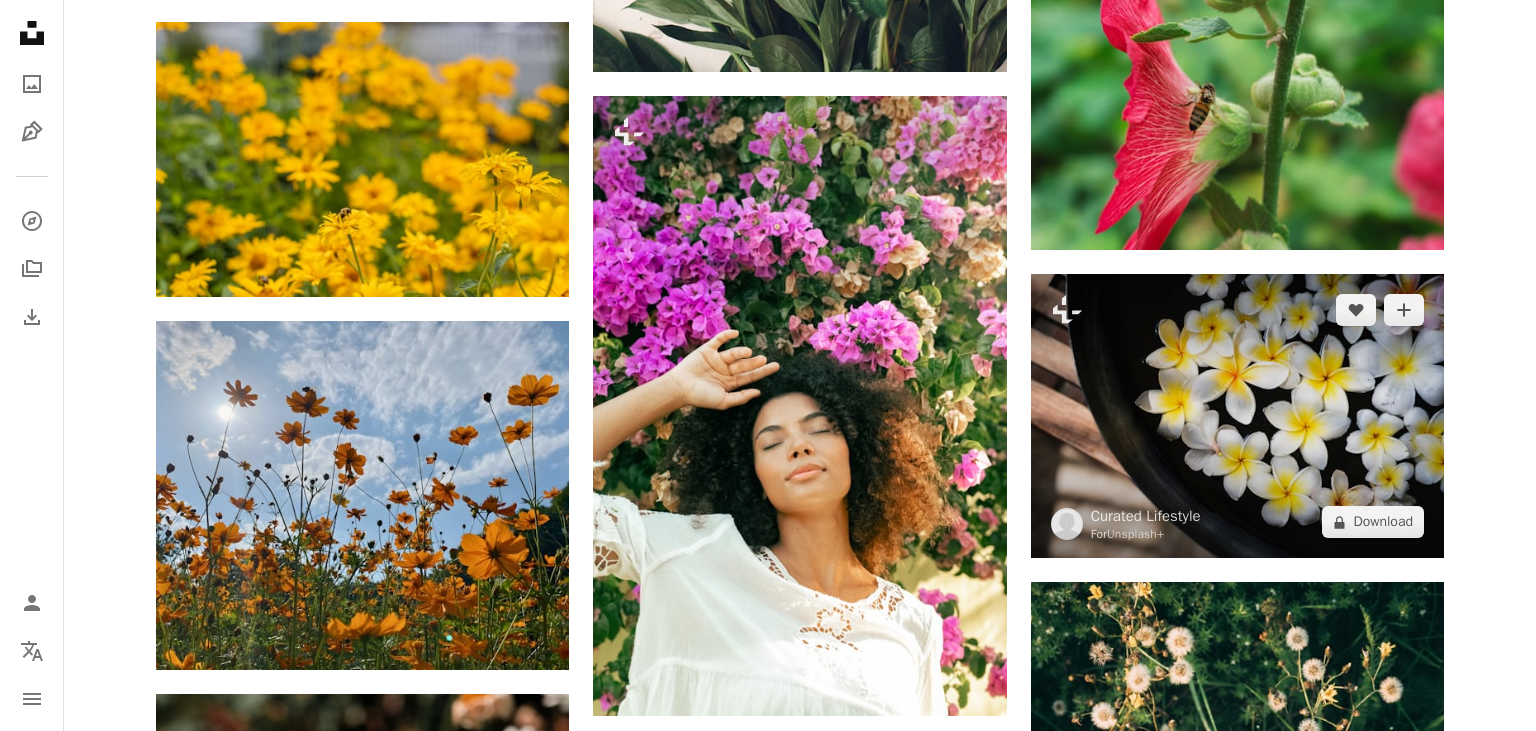 click at bounding box center (1237, 416) 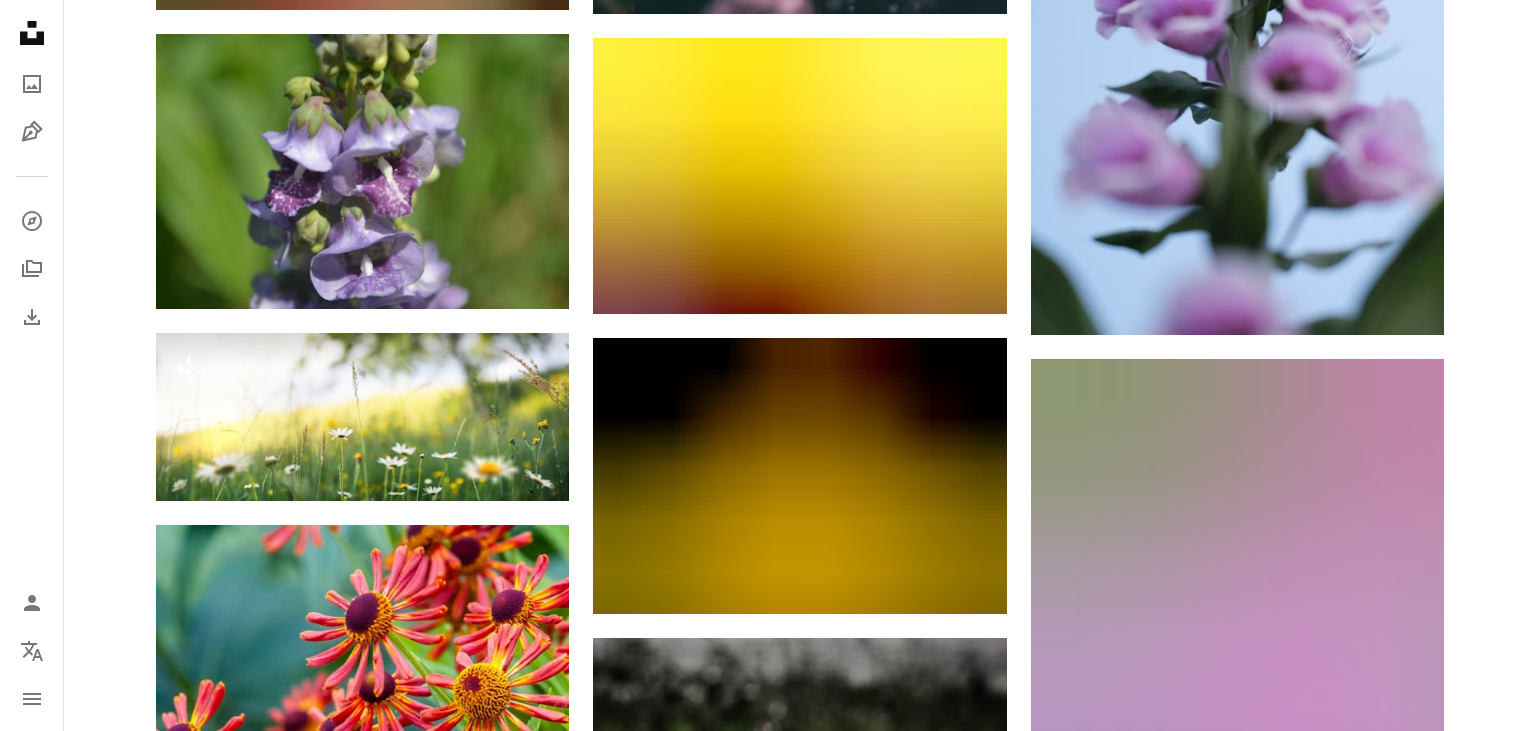 scroll, scrollTop: 41356, scrollLeft: 0, axis: vertical 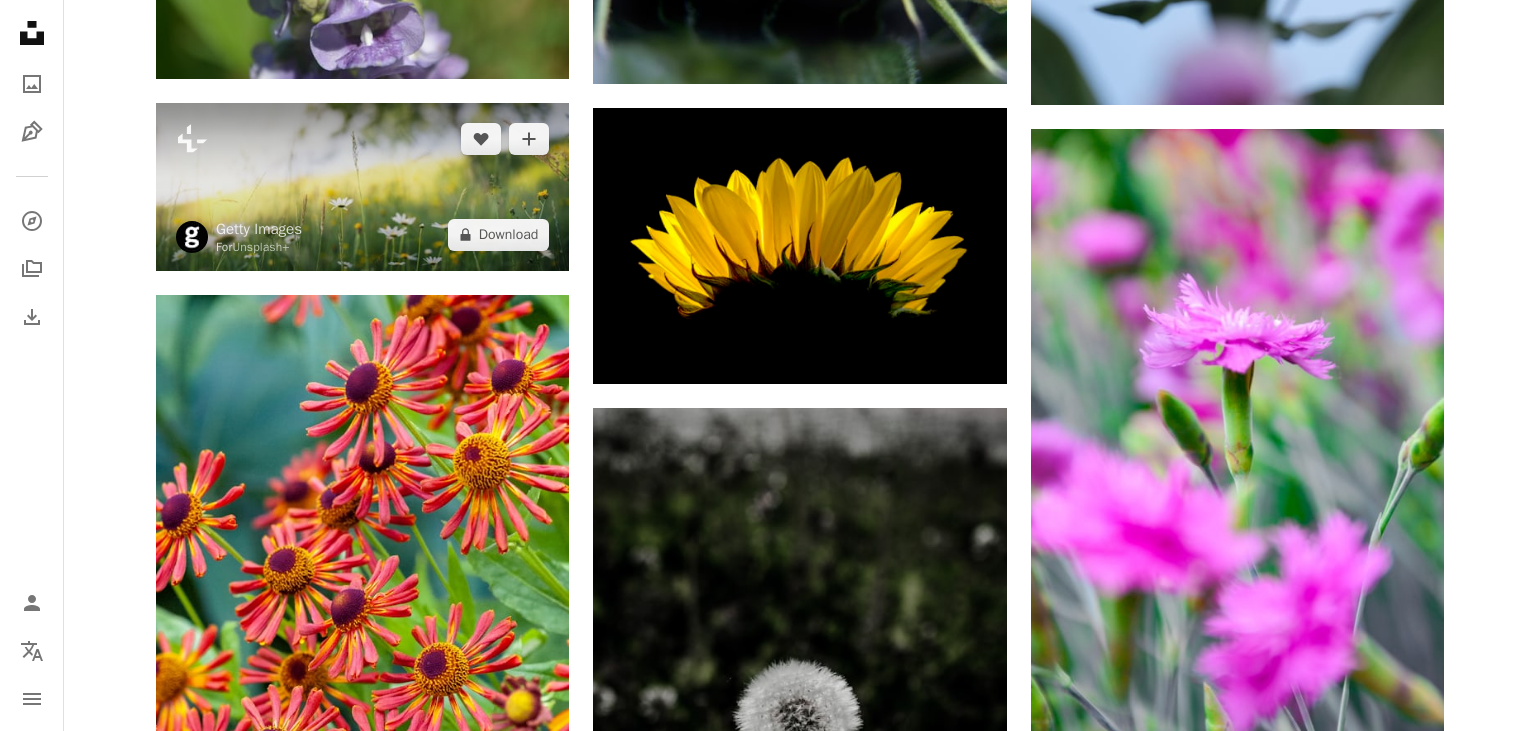 click at bounding box center (362, 187) 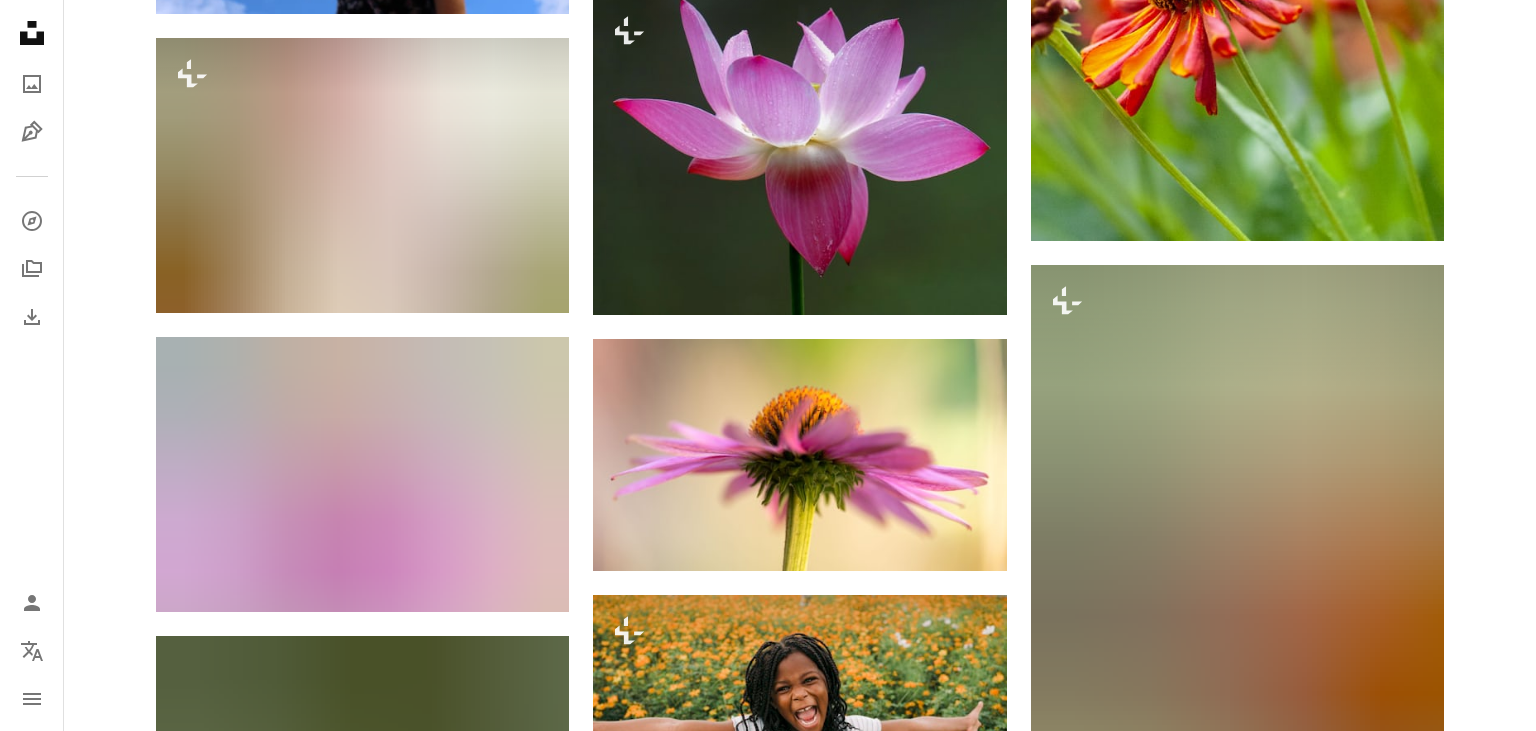 scroll, scrollTop: 48729, scrollLeft: 0, axis: vertical 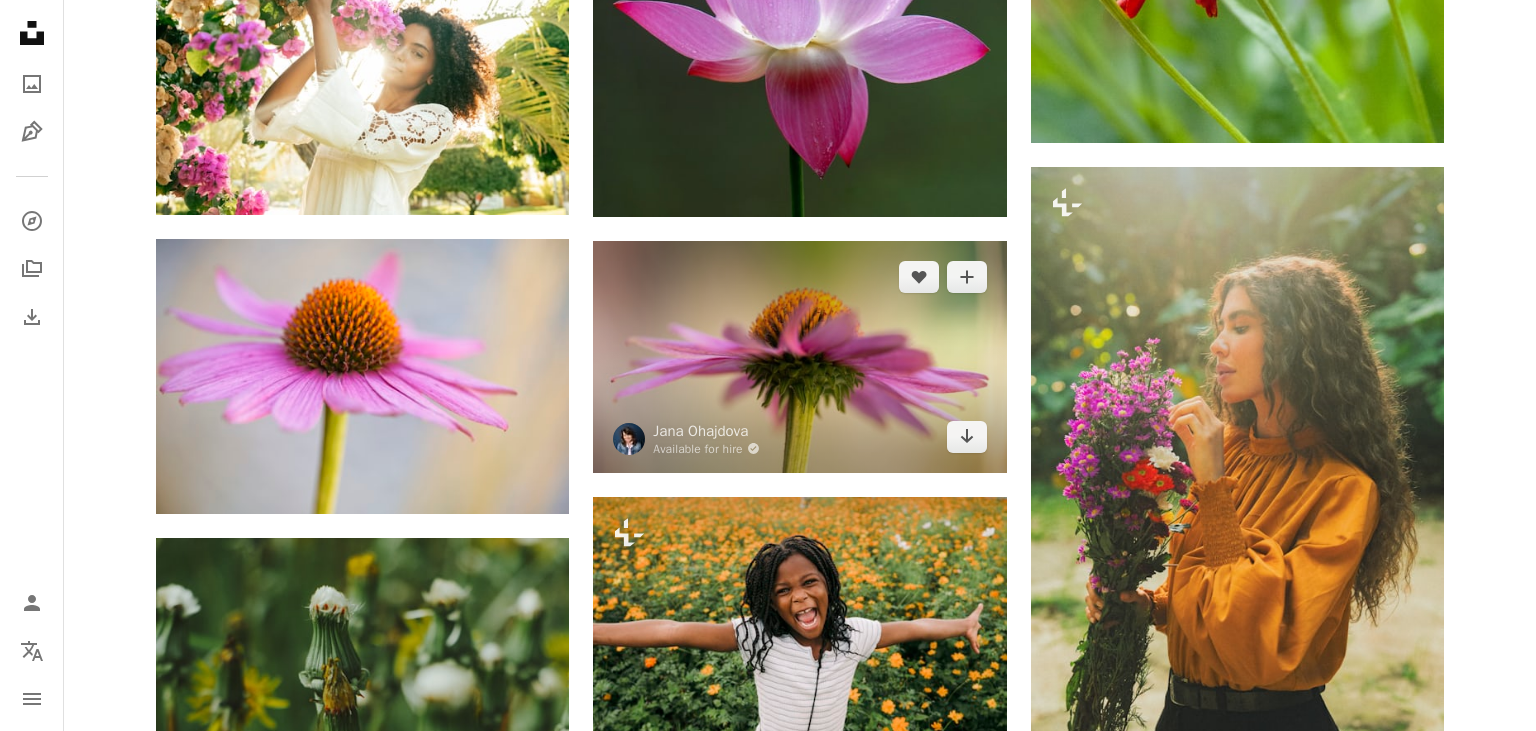 click at bounding box center (799, 357) 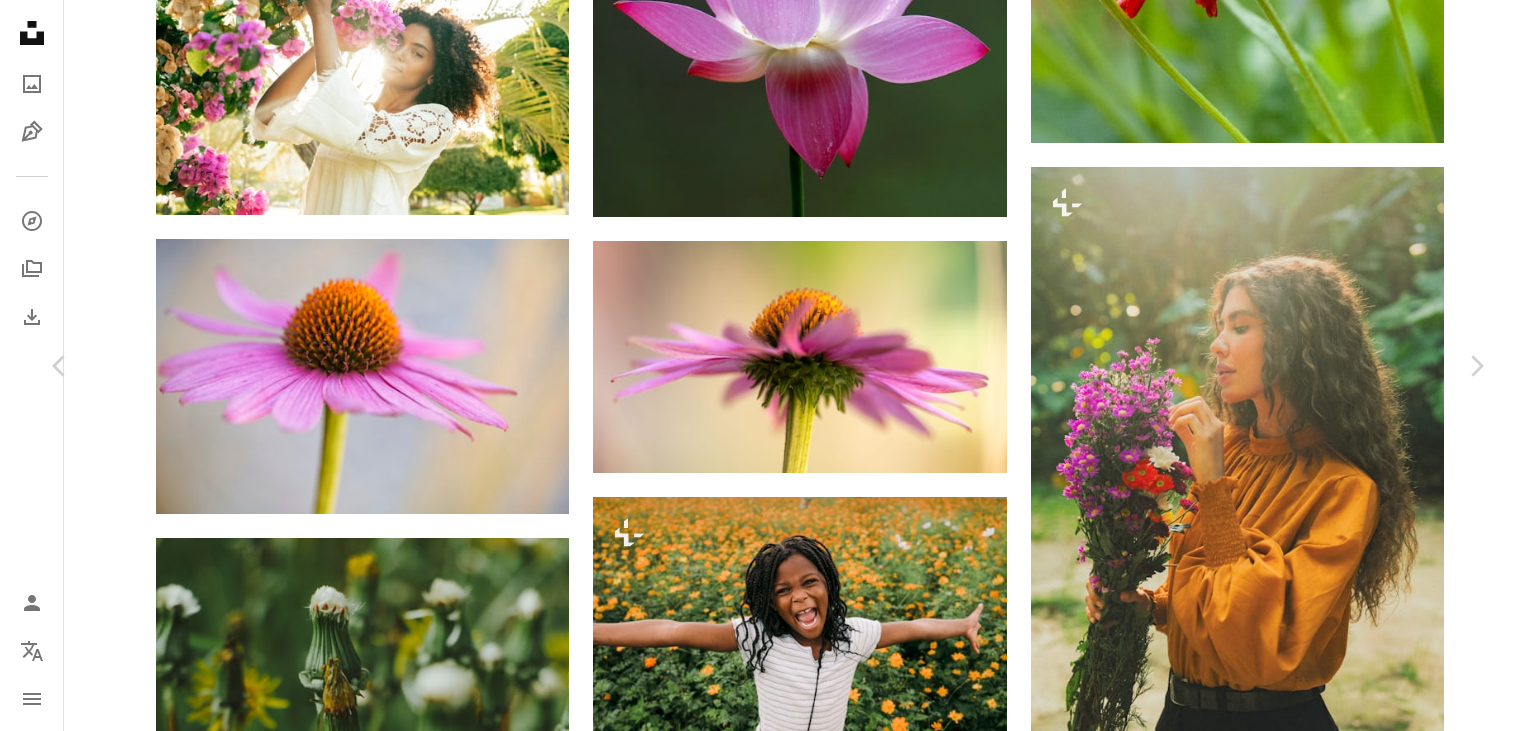 click on "Download free" at bounding box center [1287, 3974] 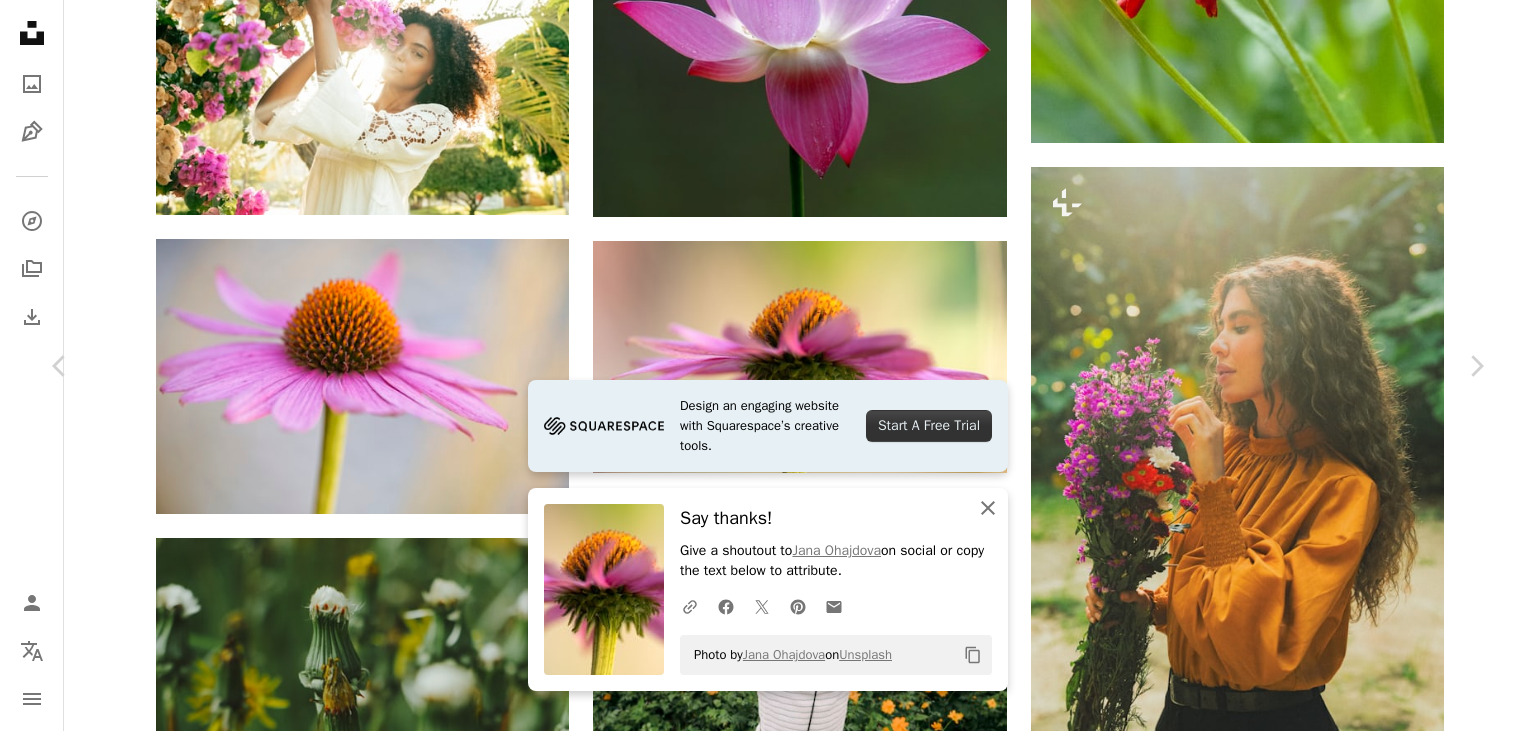click on "An X shape" 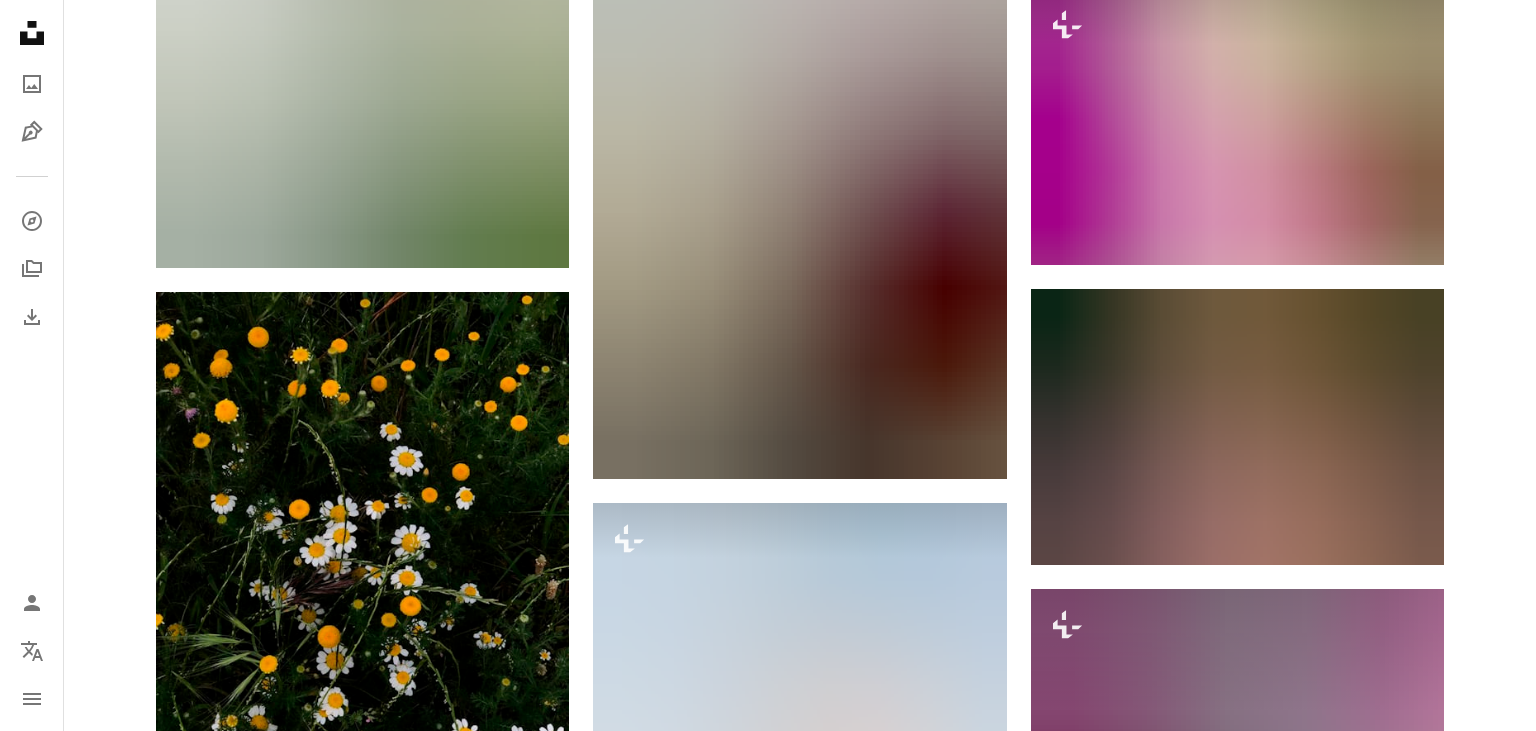 scroll, scrollTop: 54720, scrollLeft: 0, axis: vertical 